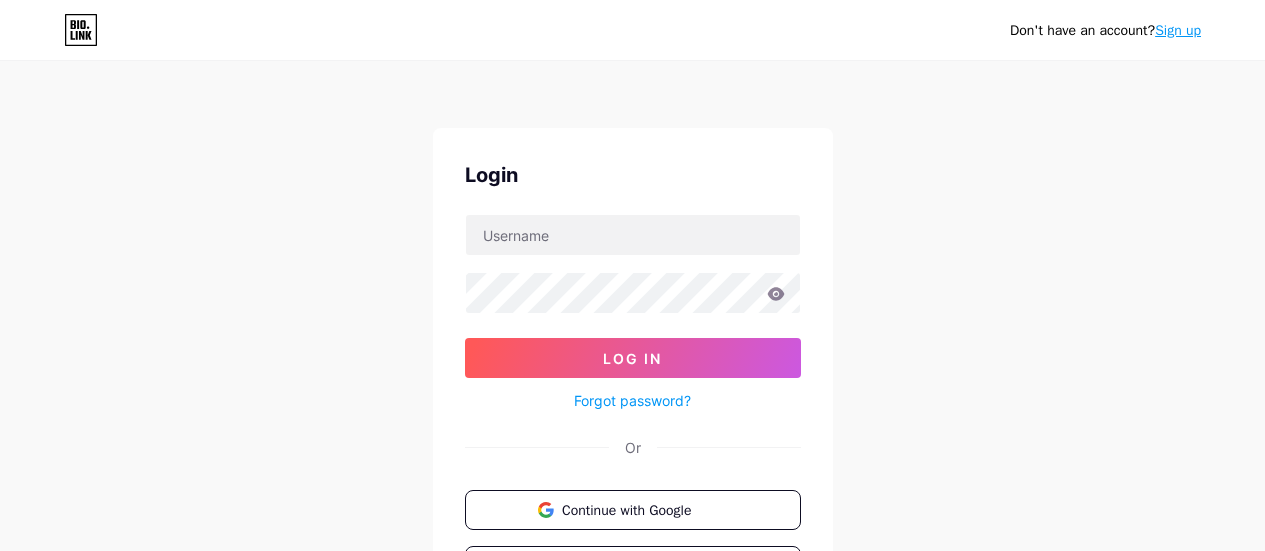 scroll, scrollTop: 0, scrollLeft: 0, axis: both 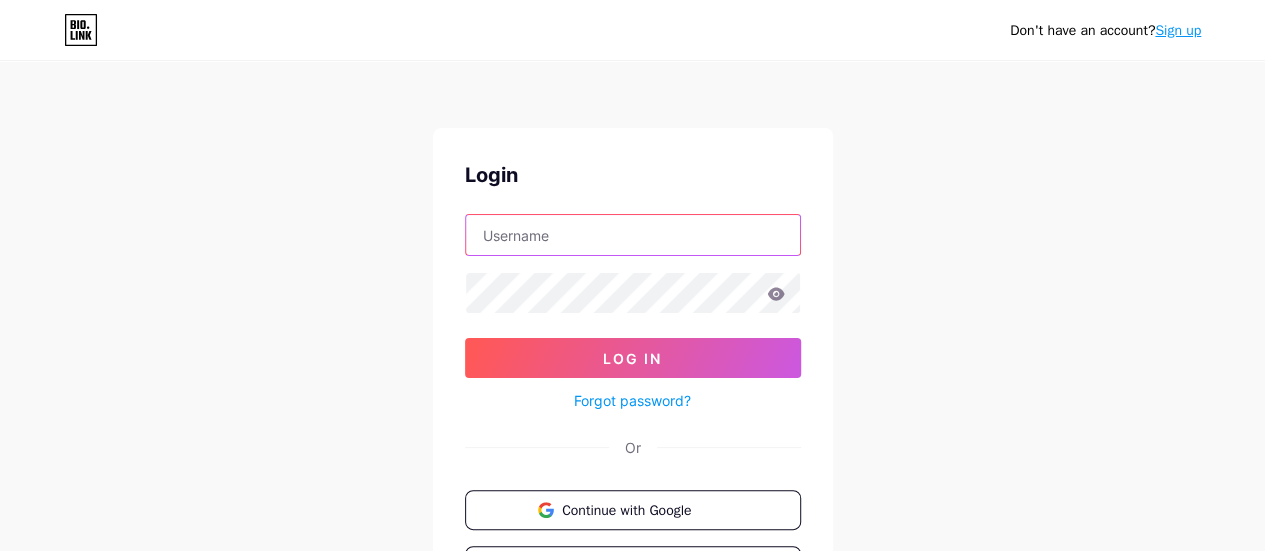 click at bounding box center [633, 235] 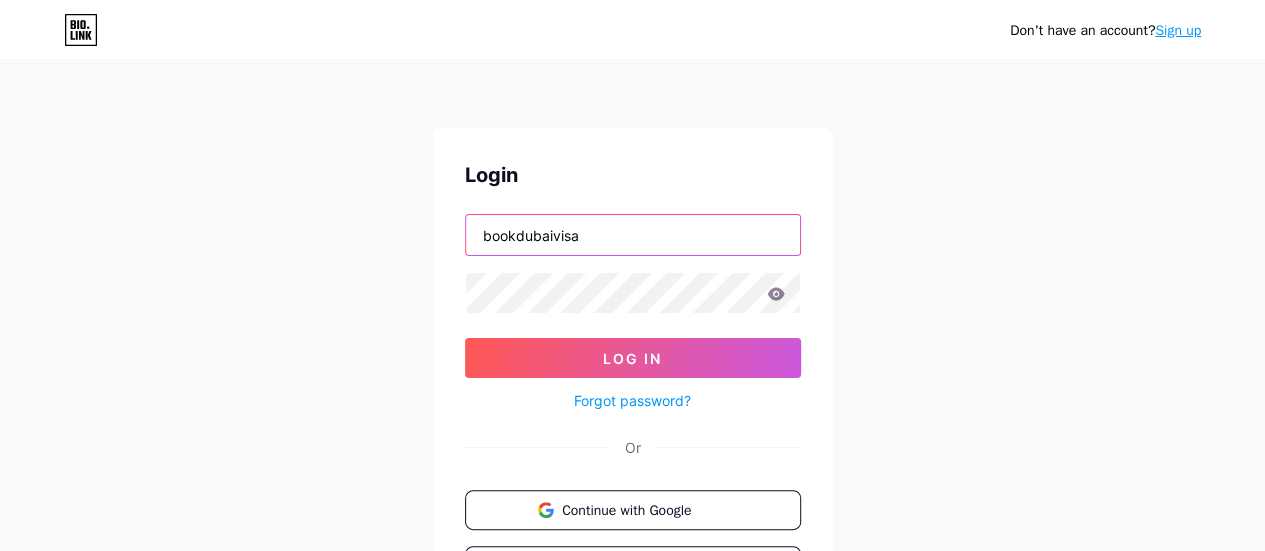type on "bookdubaivisa" 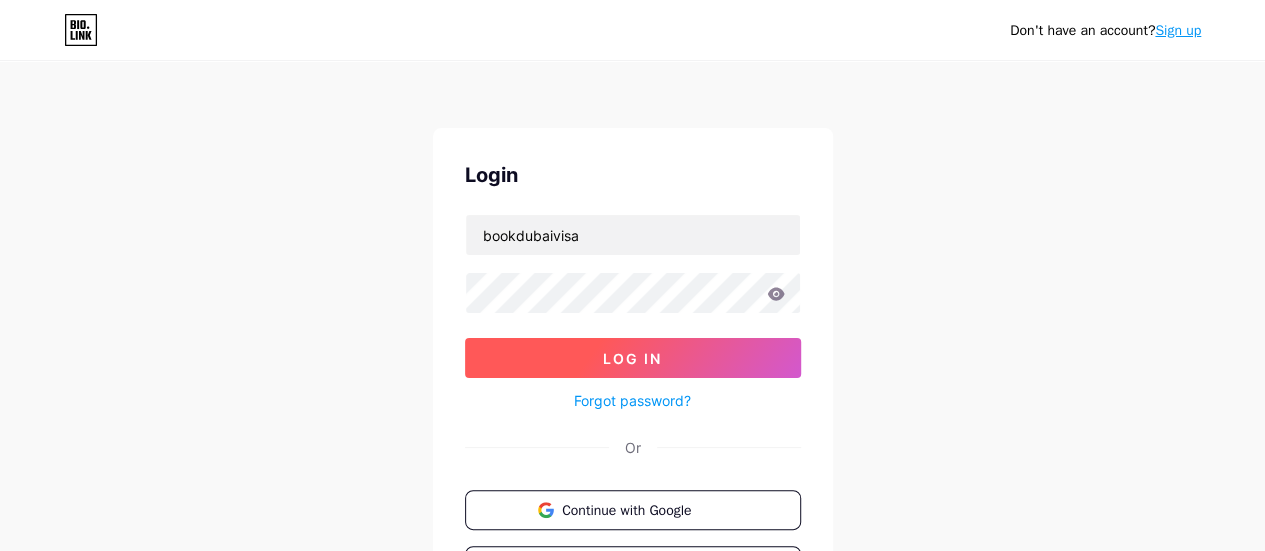 click on "Log In" at bounding box center [632, 358] 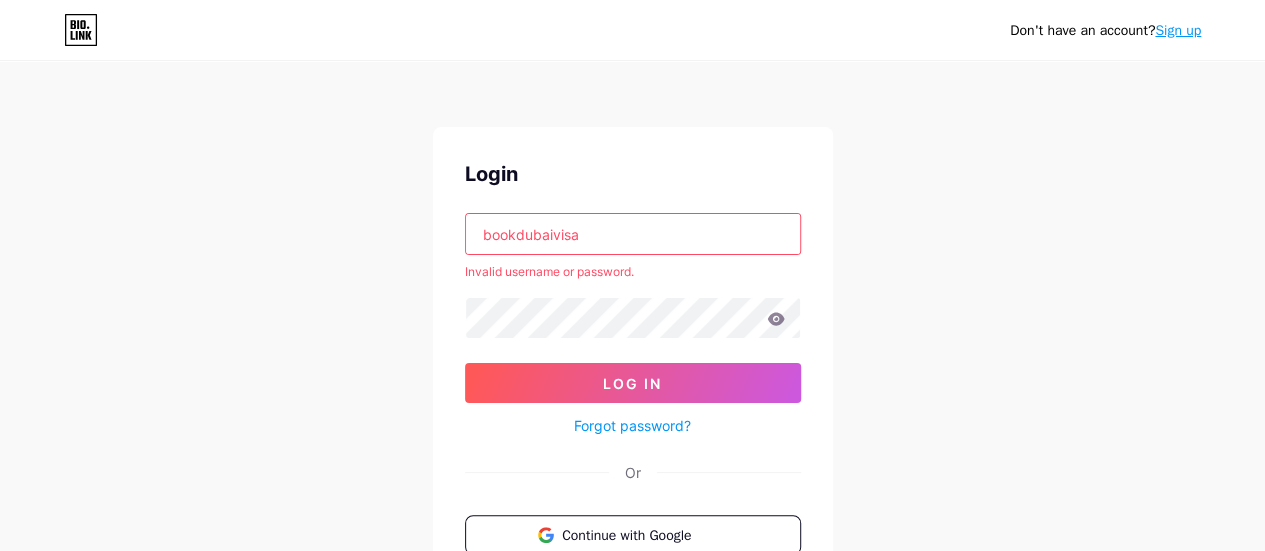 scroll, scrollTop: 0, scrollLeft: 0, axis: both 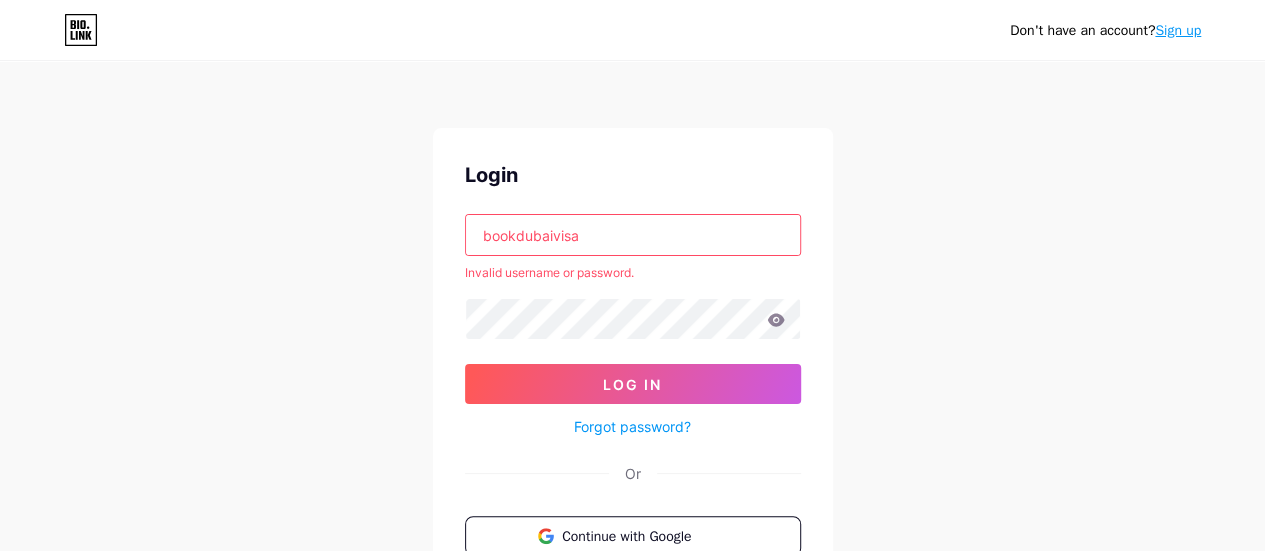 click on "Sign up" at bounding box center [1178, 30] 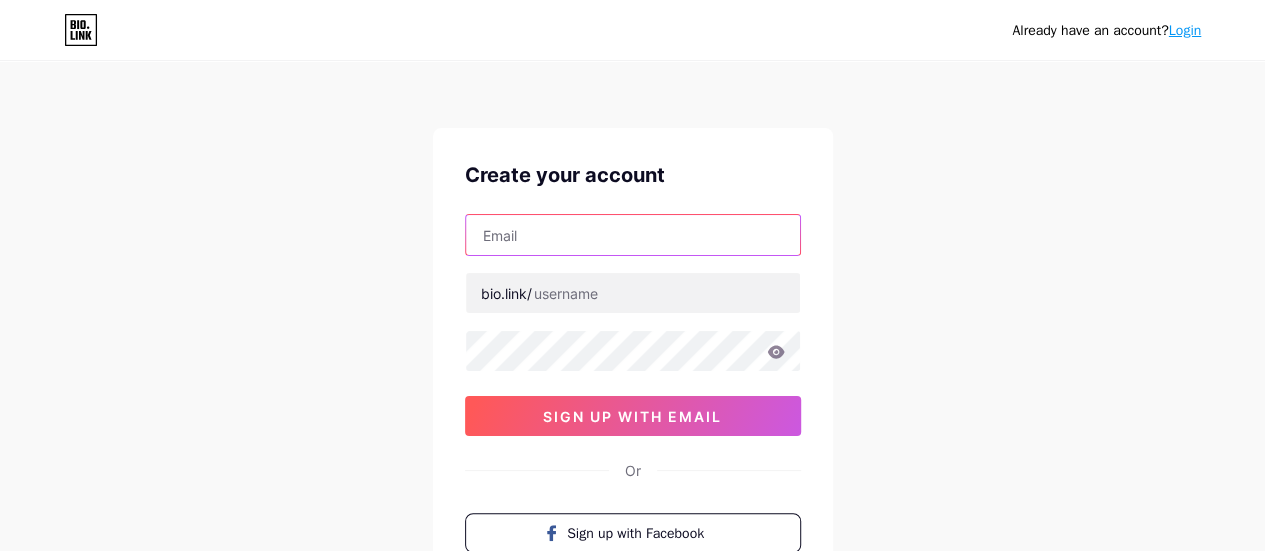 click at bounding box center (633, 235) 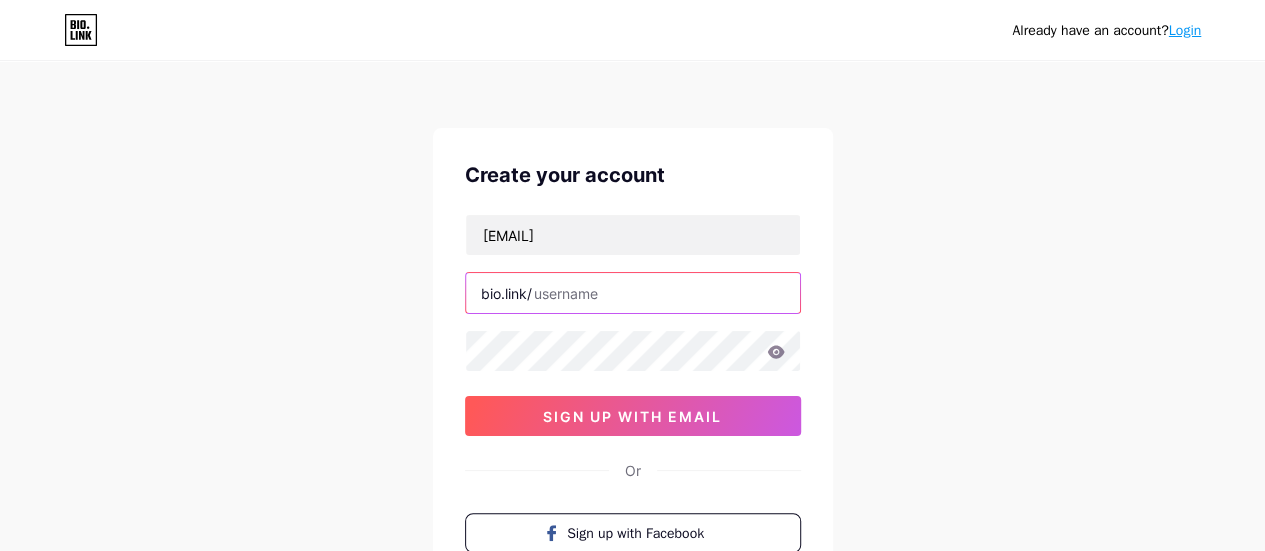 click at bounding box center [633, 293] 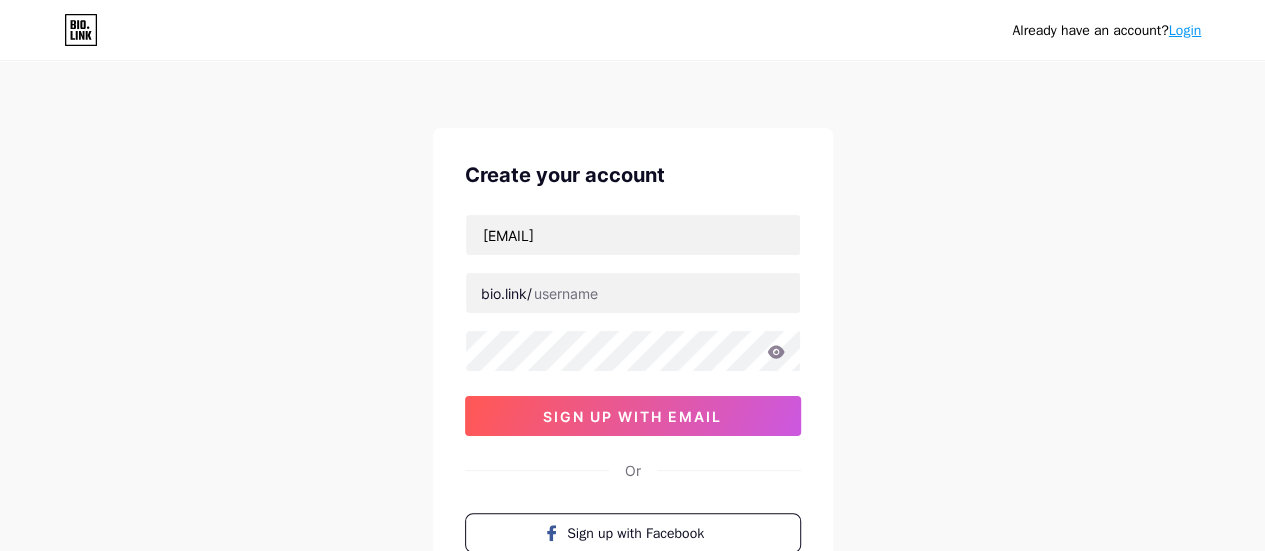 click 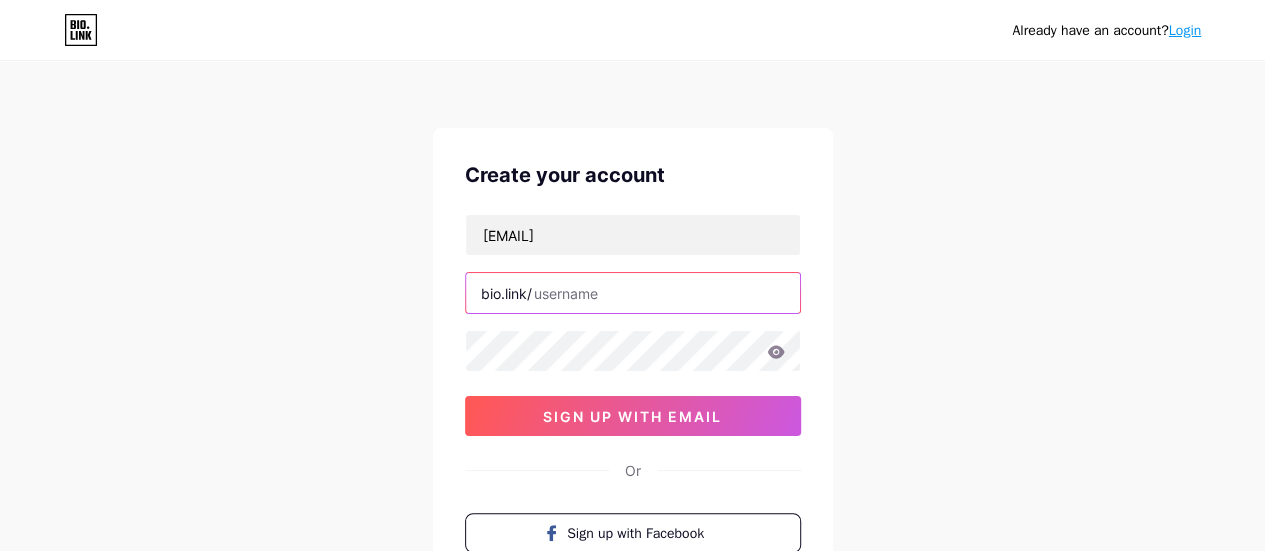 click at bounding box center [633, 293] 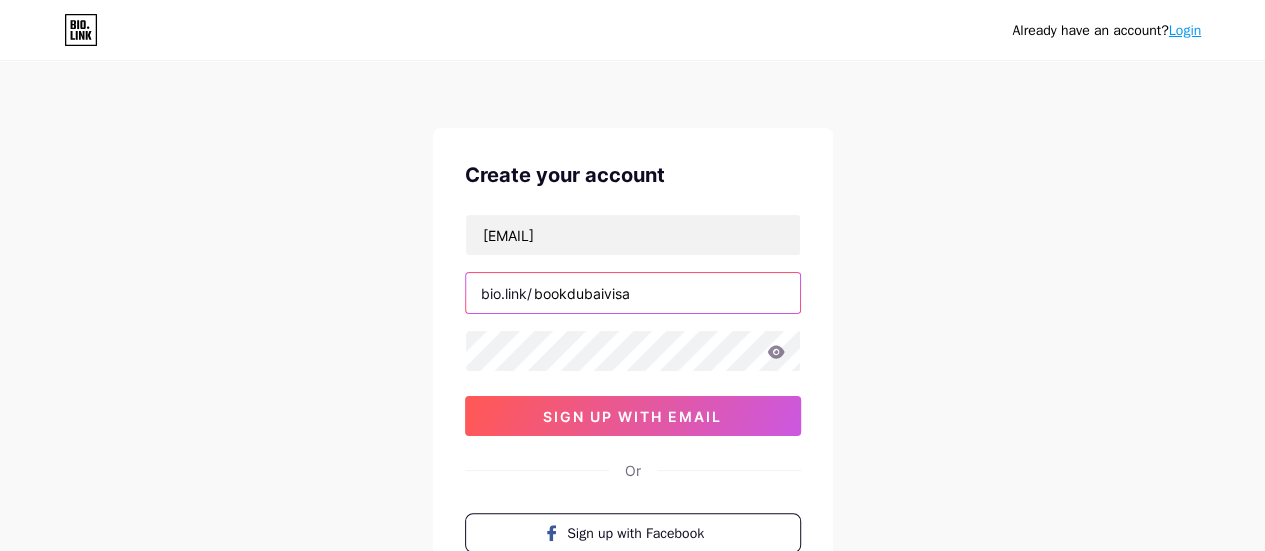 type on "bookdubaivisa" 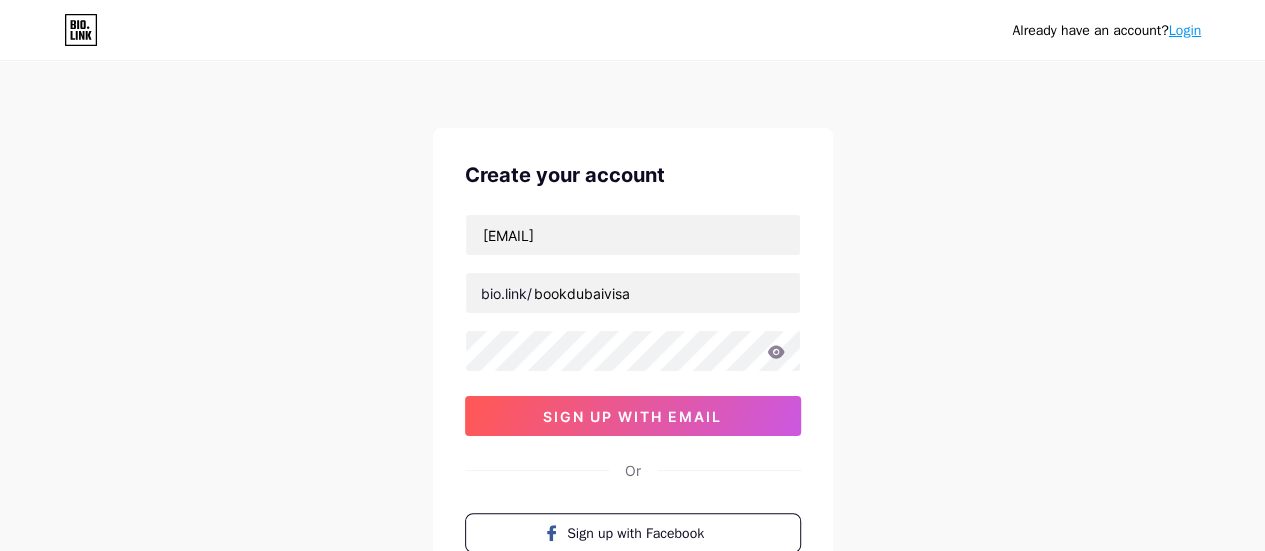 click 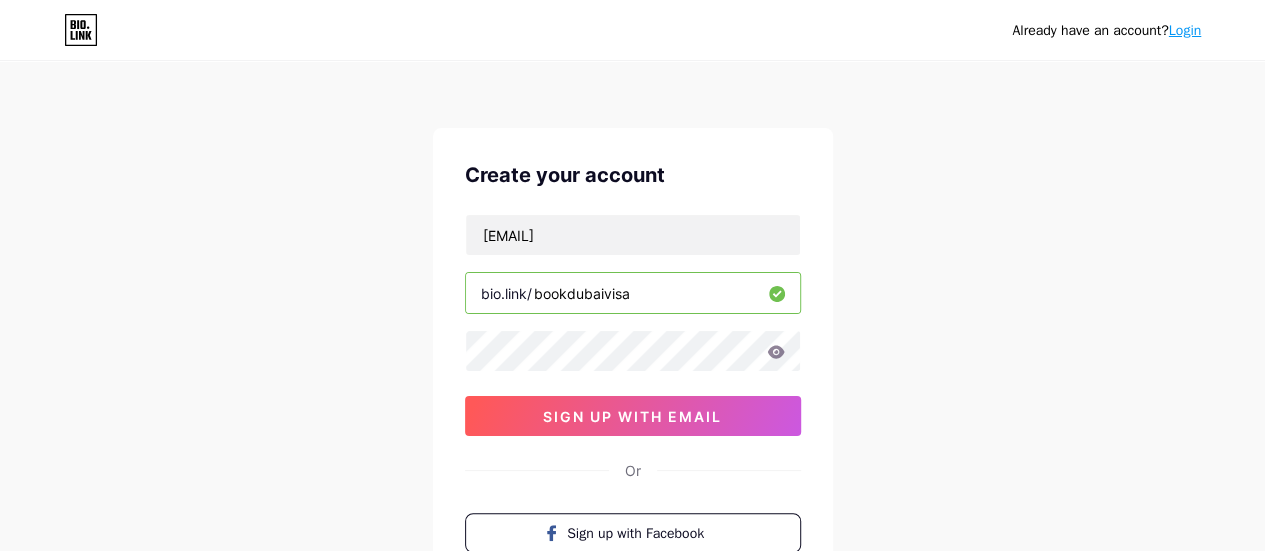 click 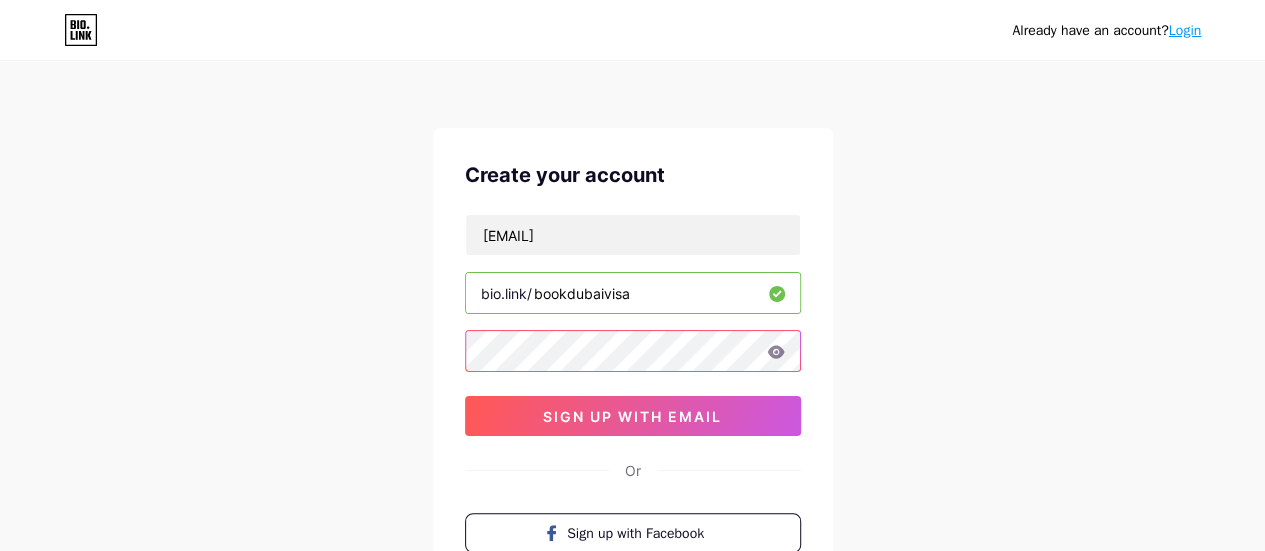 click on "Create your account     onlinebookdubaivisa@gmail.com     bio.link/   bookdubaivisa                     sign up with email         Or       Sign up with Facebook
Sign up with Apple" at bounding box center [633, 384] 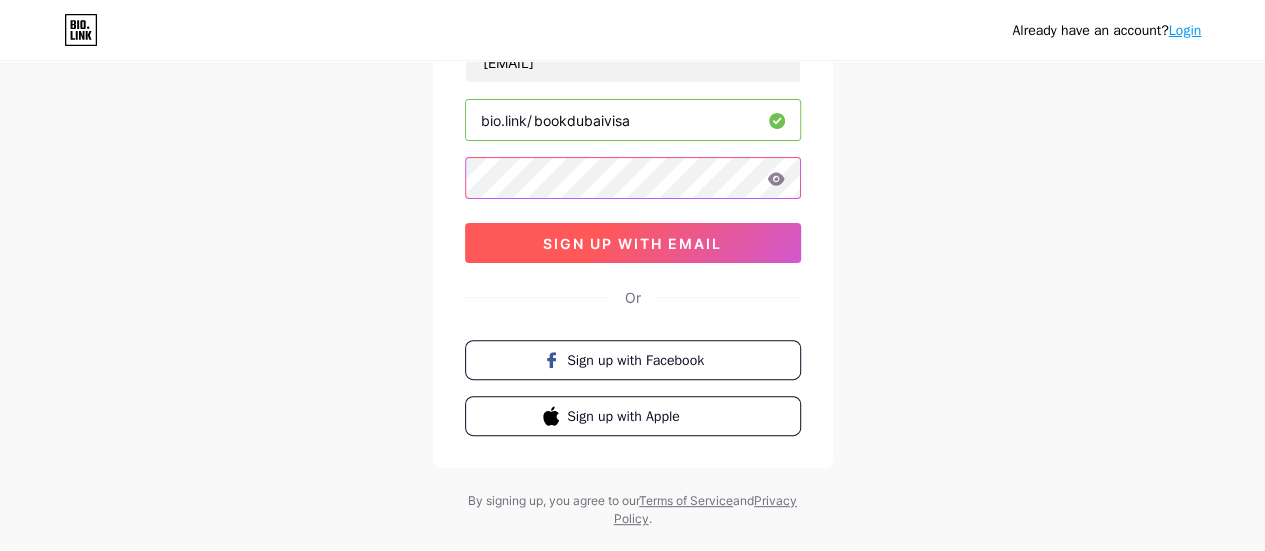 scroll, scrollTop: 200, scrollLeft: 0, axis: vertical 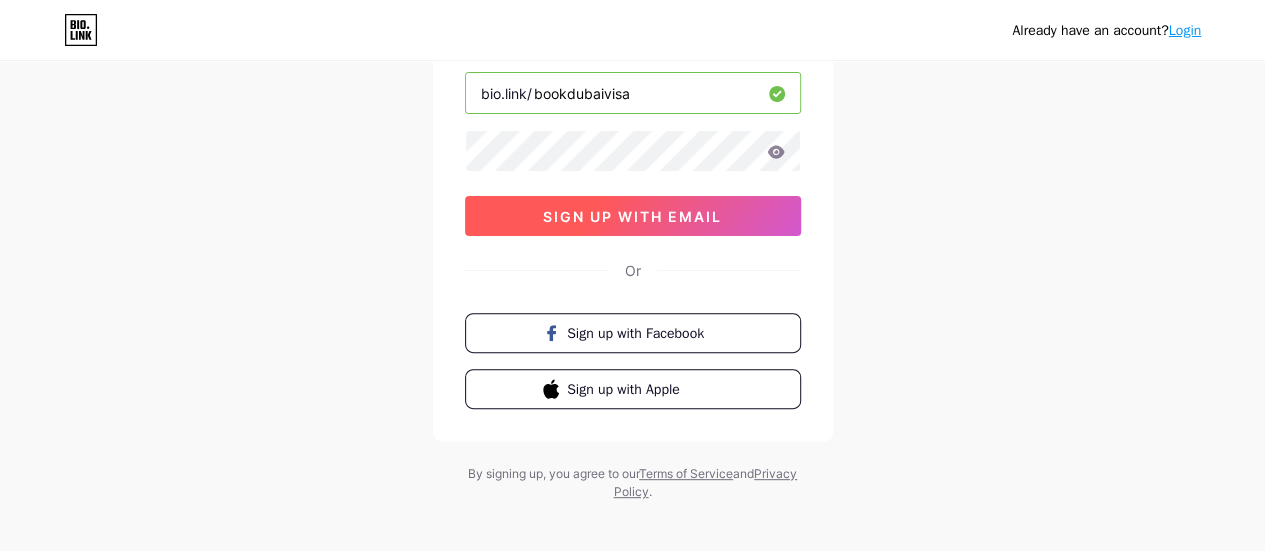 click on "sign up with email" at bounding box center (632, 216) 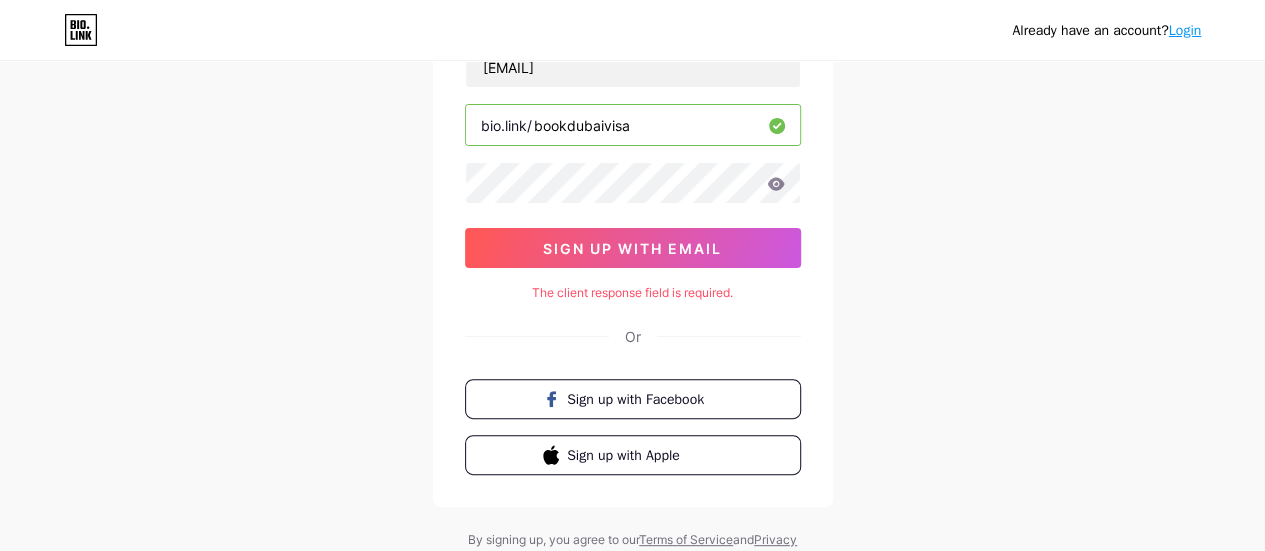 scroll, scrollTop: 200, scrollLeft: 0, axis: vertical 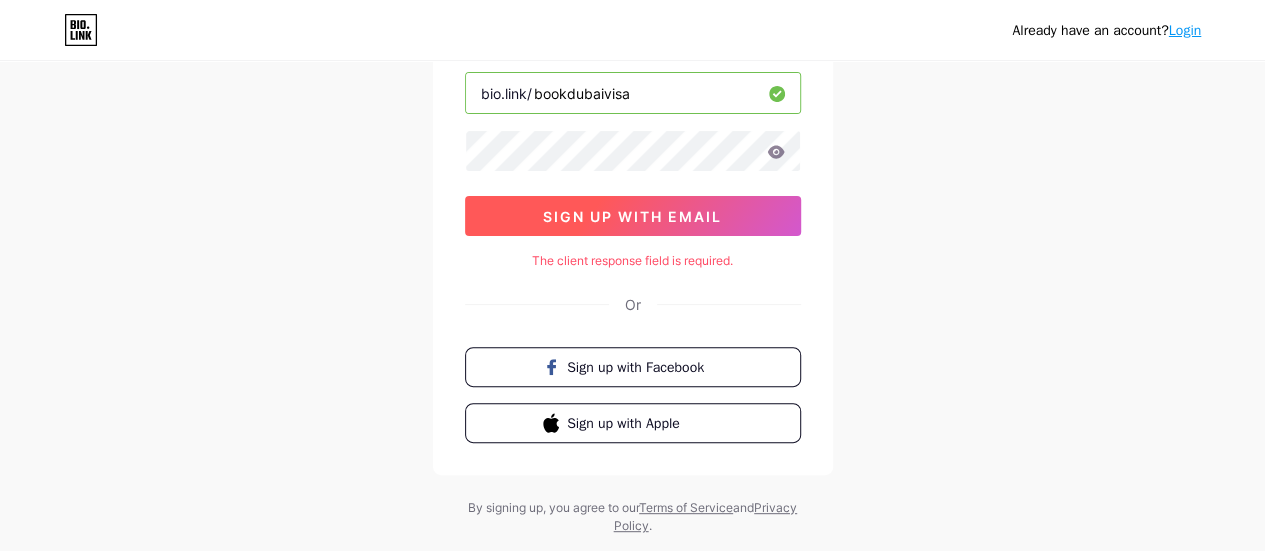 click on "sign up with email" at bounding box center (632, 216) 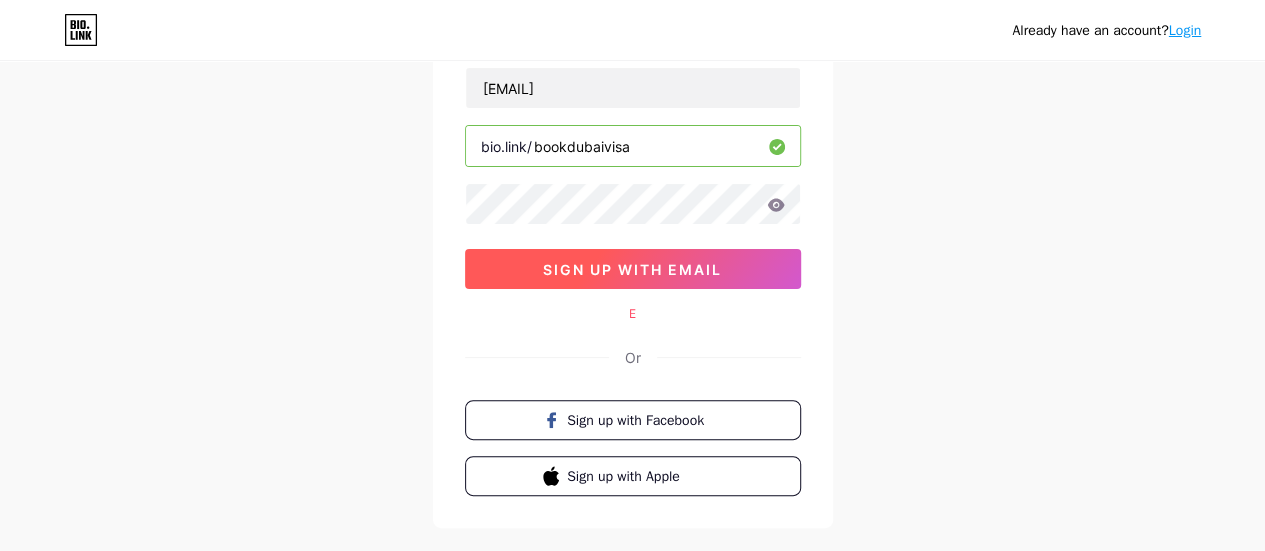 scroll, scrollTop: 200, scrollLeft: 0, axis: vertical 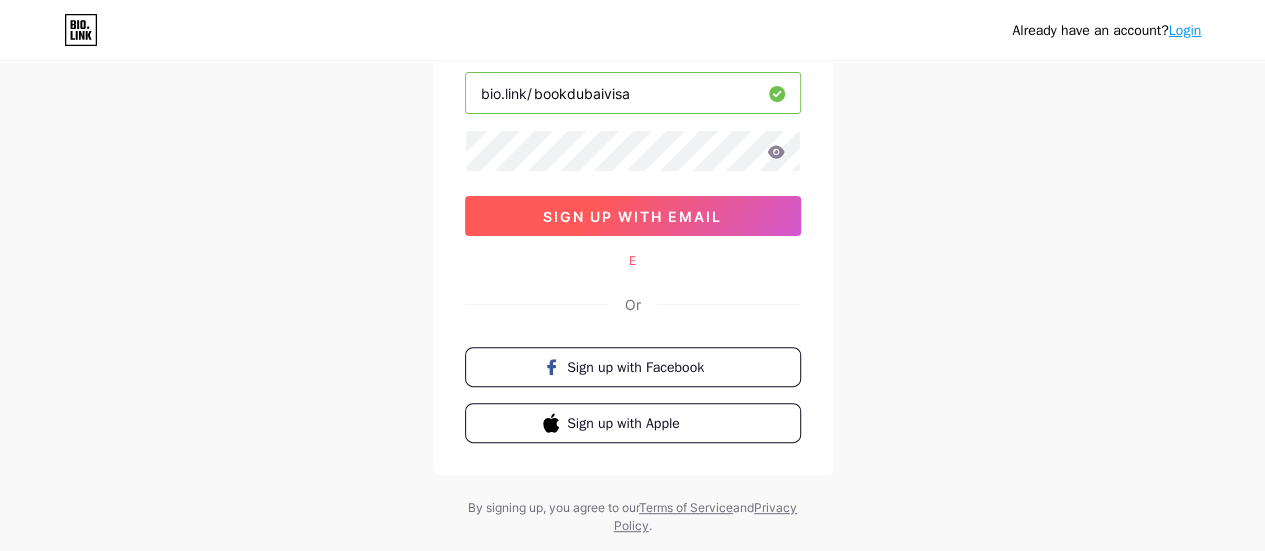 click on "sign up with email" at bounding box center [632, 216] 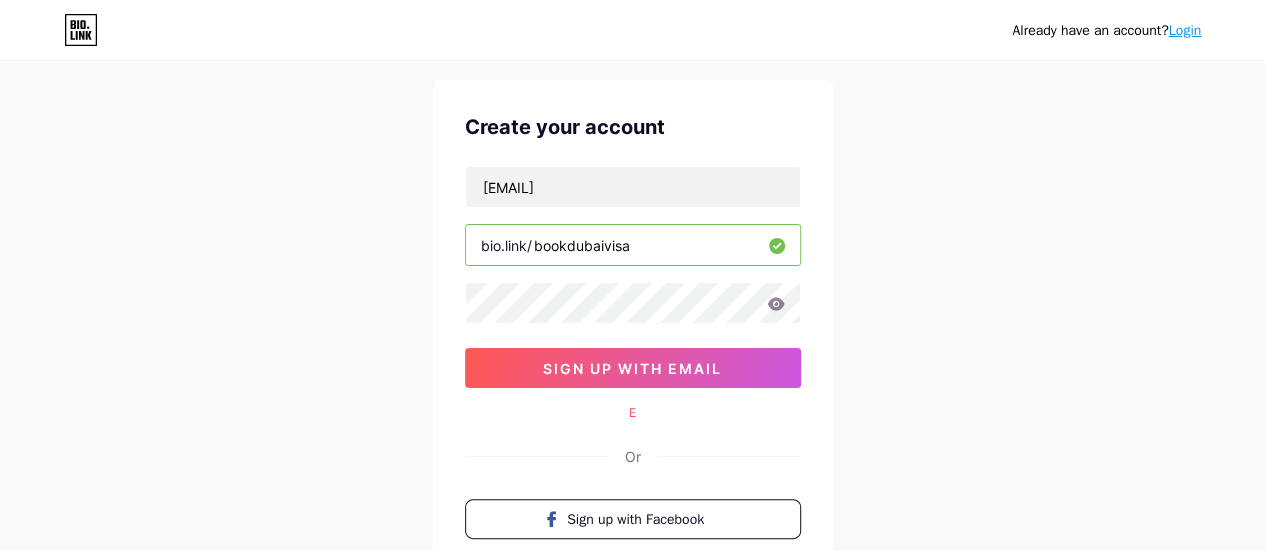 scroll, scrollTop: 46, scrollLeft: 0, axis: vertical 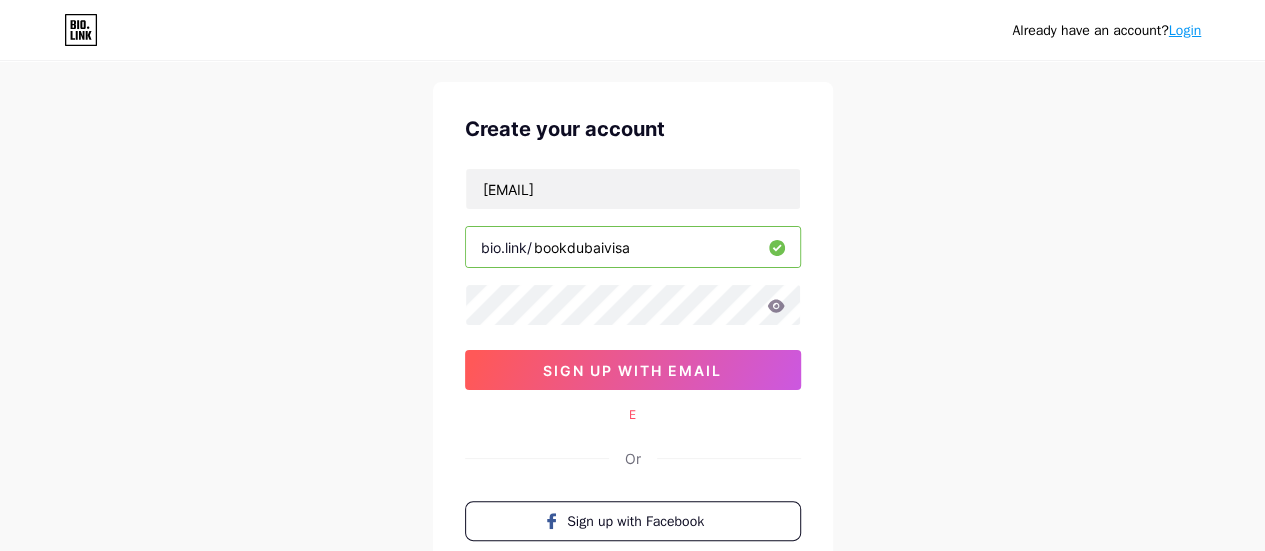 click on "Login" at bounding box center (1185, 30) 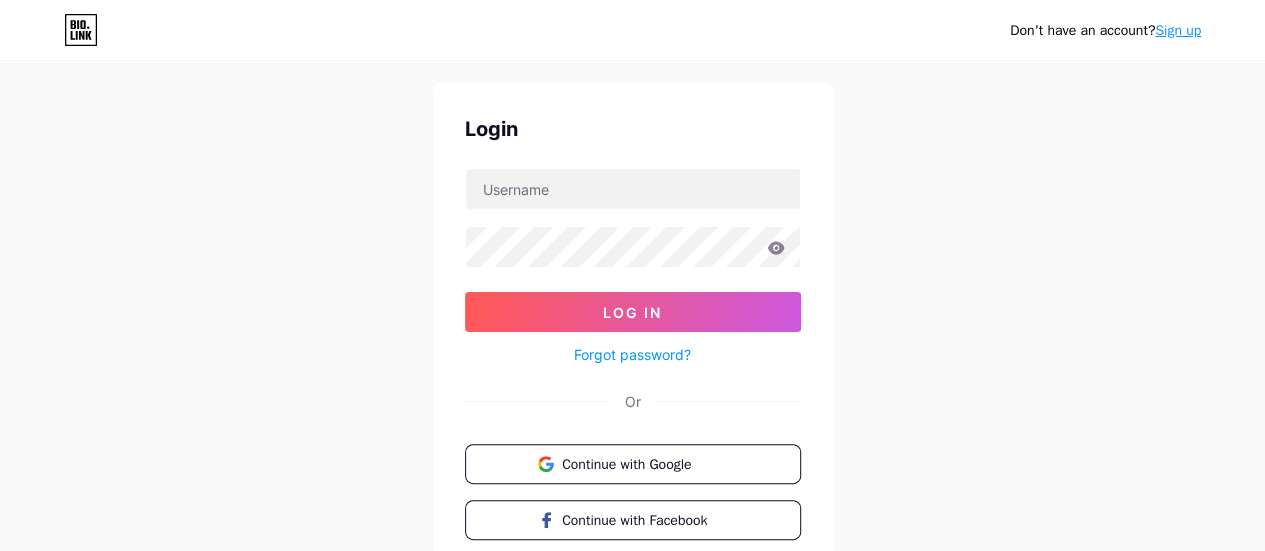 scroll, scrollTop: 0, scrollLeft: 0, axis: both 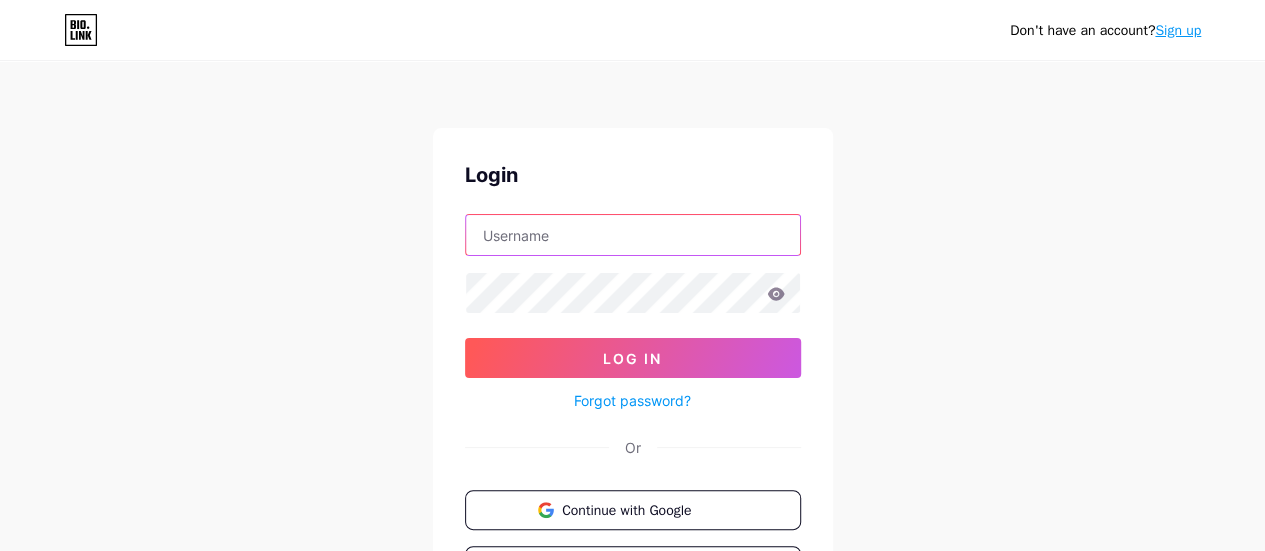 click at bounding box center (633, 235) 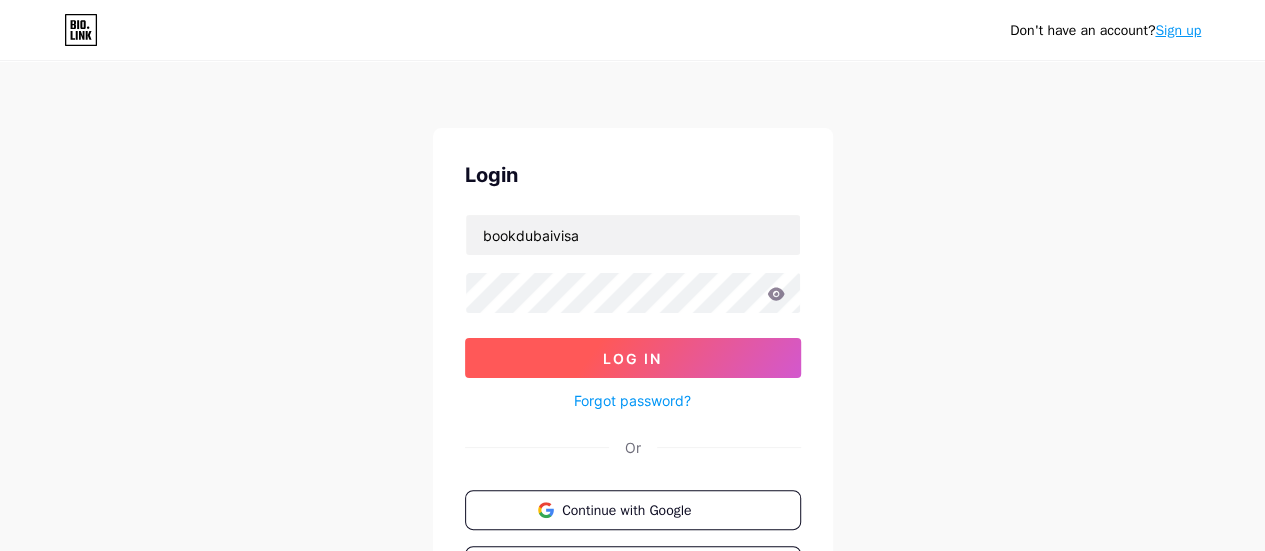 click on "Log In" at bounding box center [633, 358] 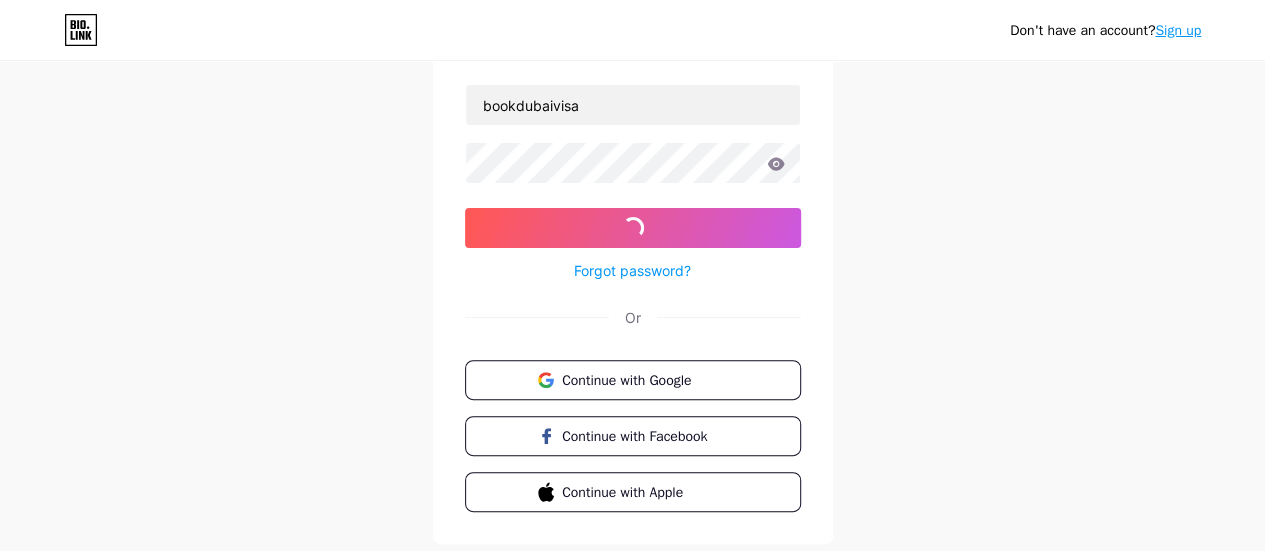 scroll, scrollTop: 183, scrollLeft: 0, axis: vertical 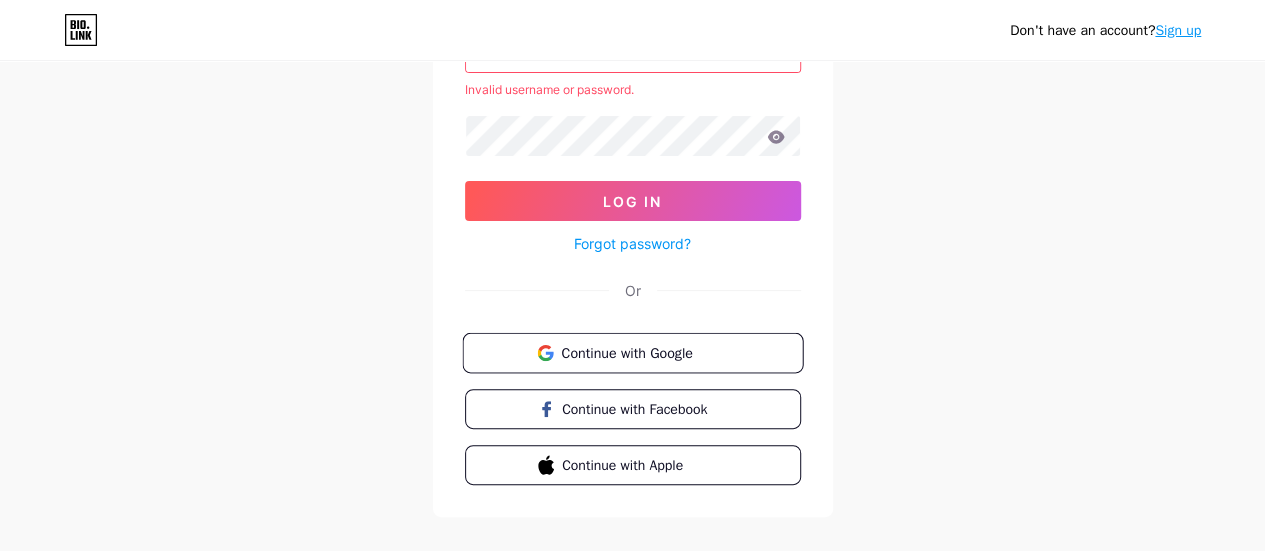 click on "Continue with Google" at bounding box center [644, 352] 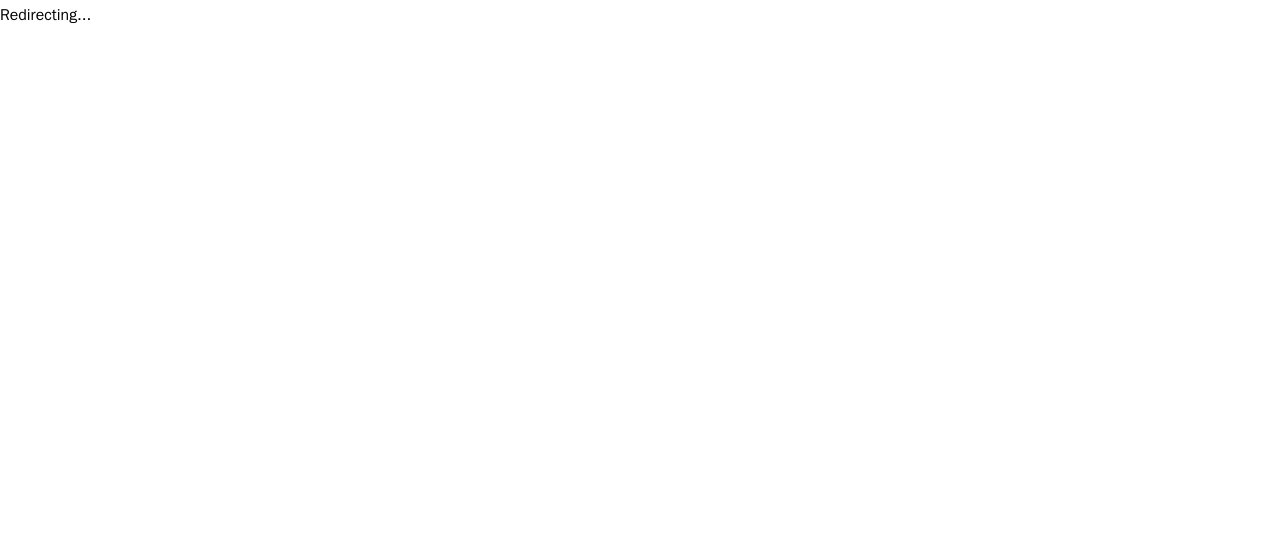 scroll, scrollTop: 0, scrollLeft: 0, axis: both 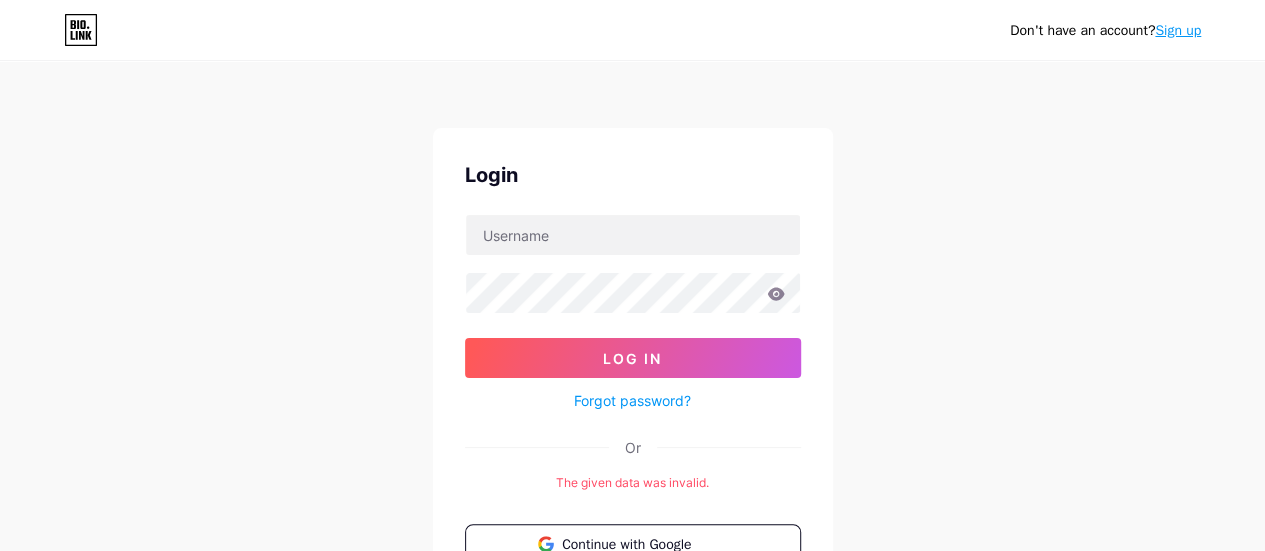 click on "Sign up" at bounding box center [1178, 30] 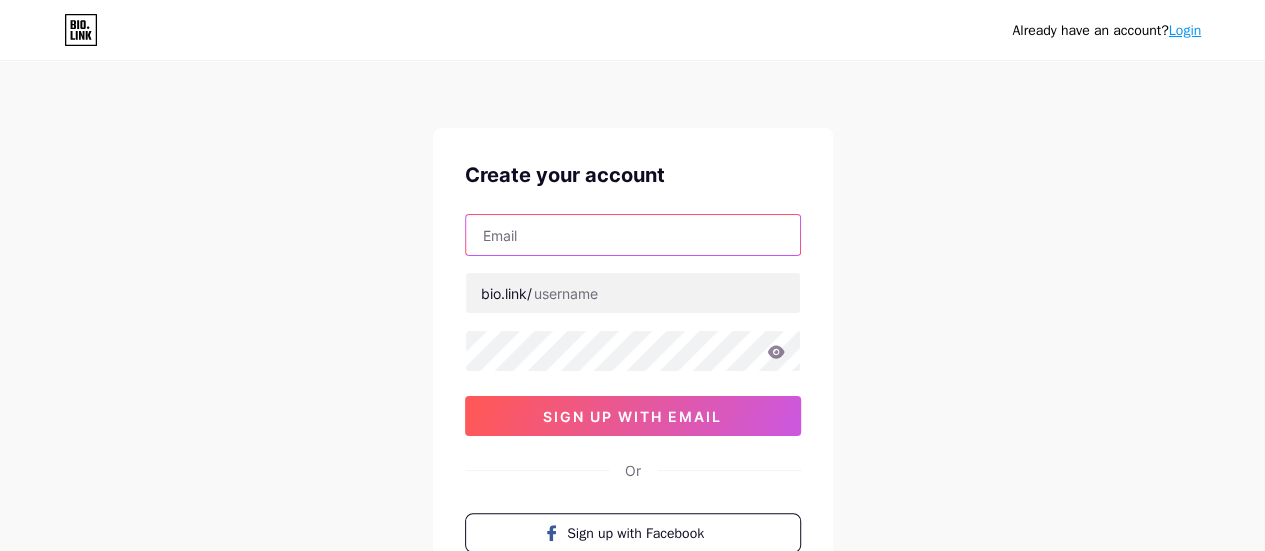 click at bounding box center [633, 235] 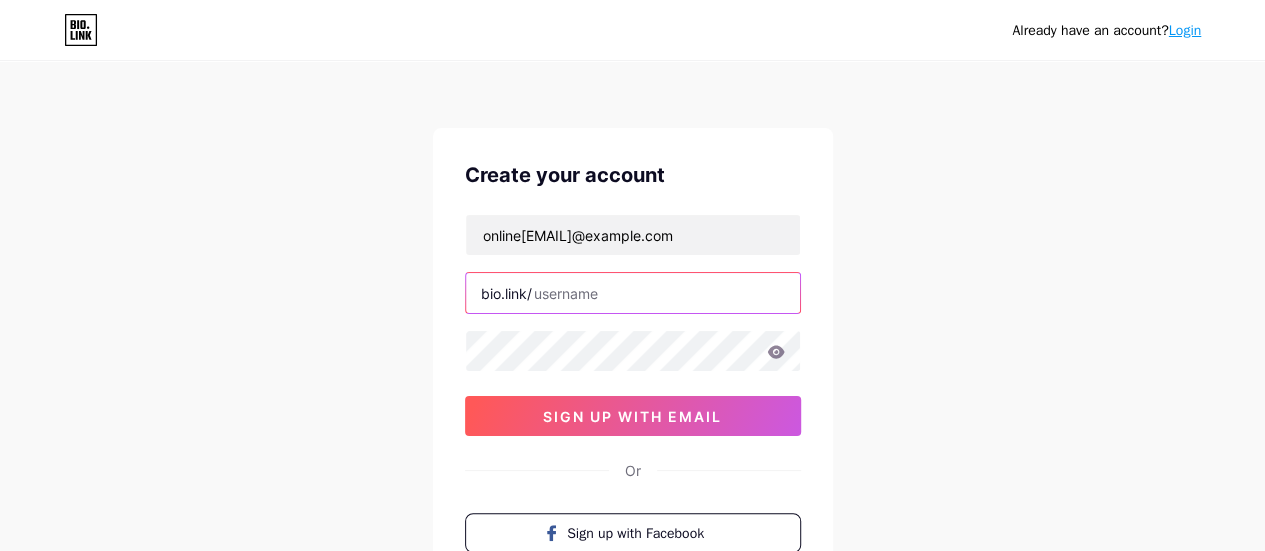 click at bounding box center (633, 293) 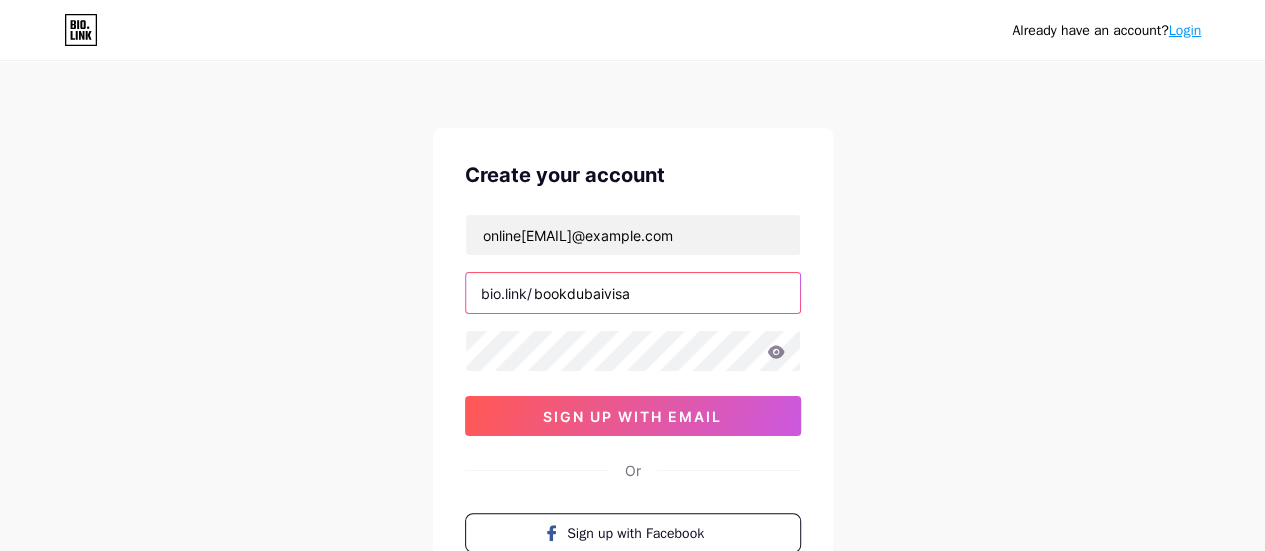 type on "bookdubaivisa" 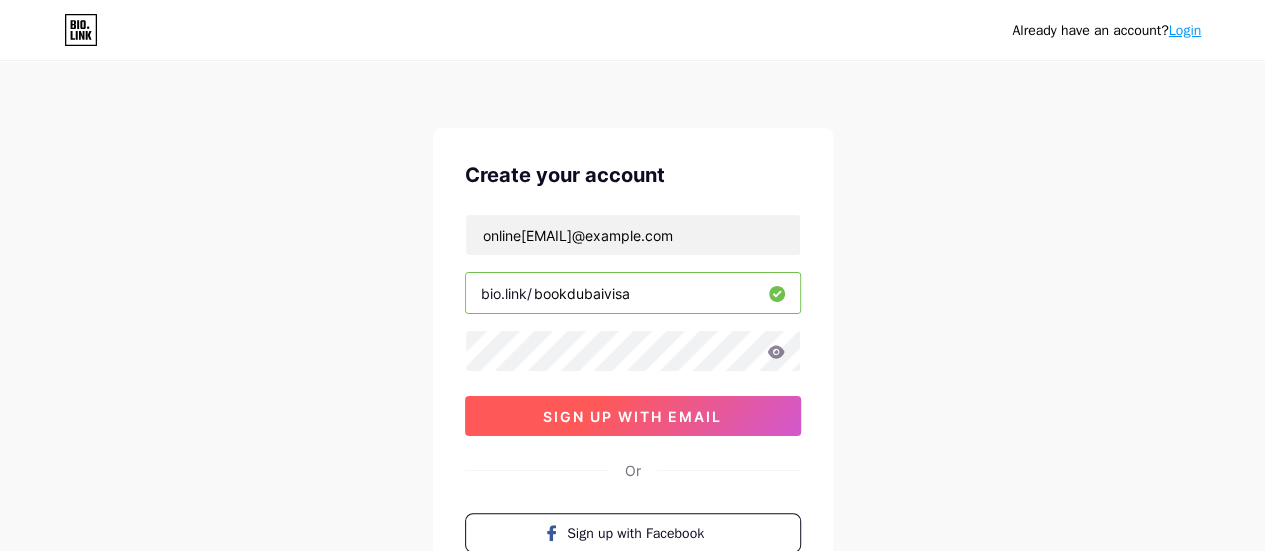 click on "sign up with email" at bounding box center (632, 416) 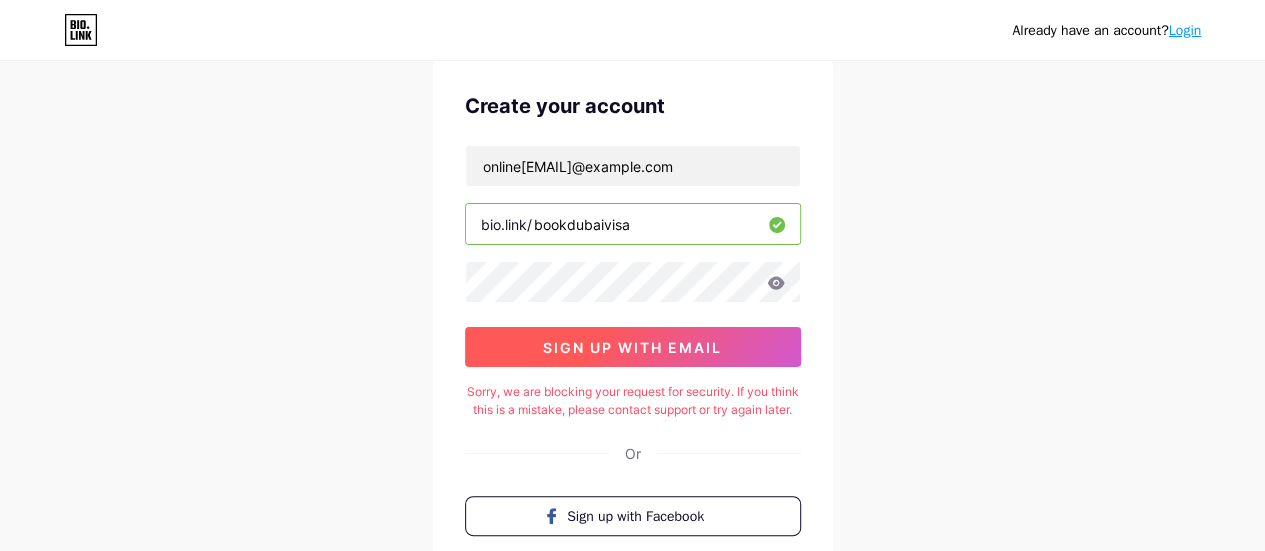 scroll, scrollTop: 100, scrollLeft: 0, axis: vertical 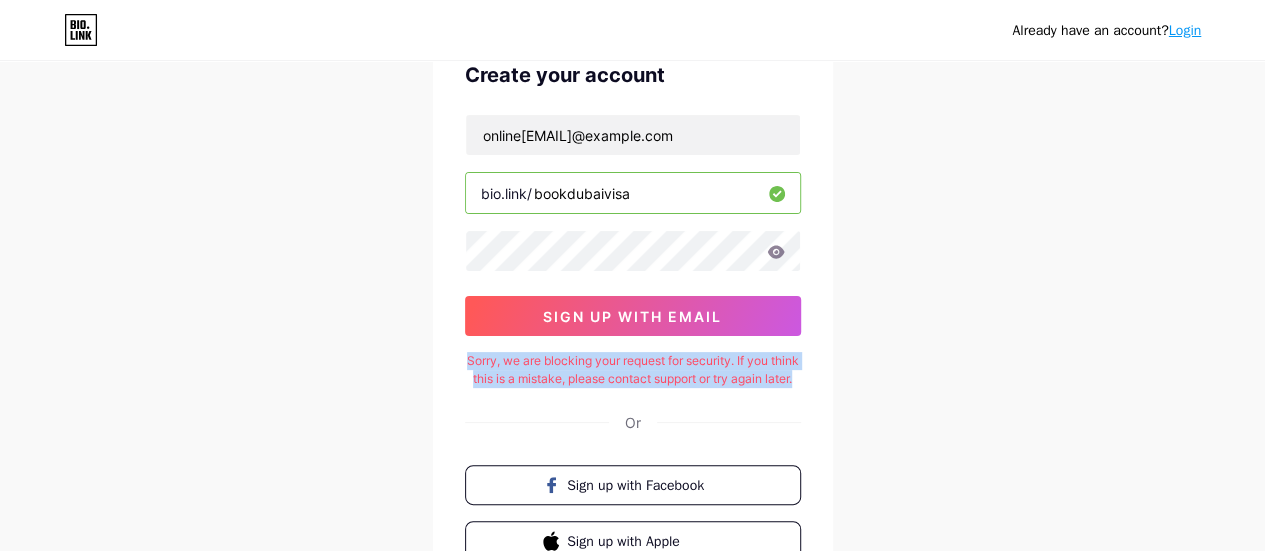 drag, startPoint x: 645, startPoint y: 399, endPoint x: 464, endPoint y: 361, distance: 184.94594 